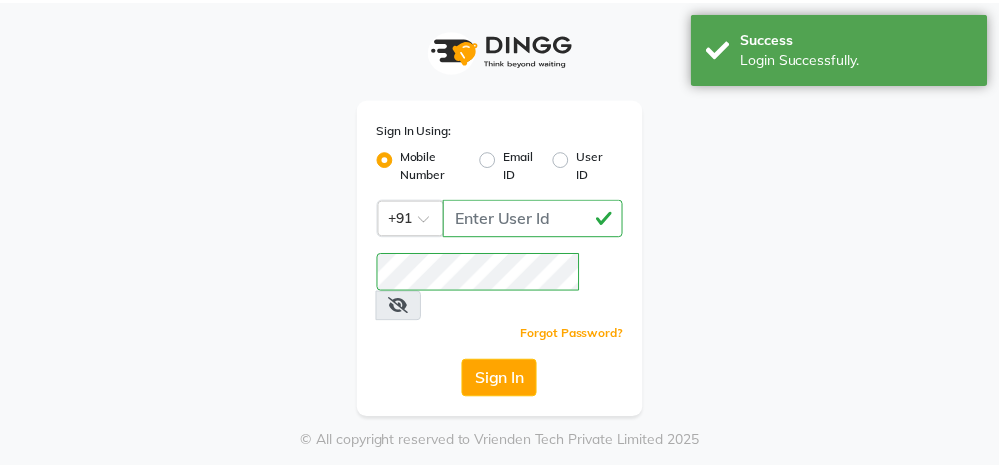 scroll, scrollTop: 0, scrollLeft: 0, axis: both 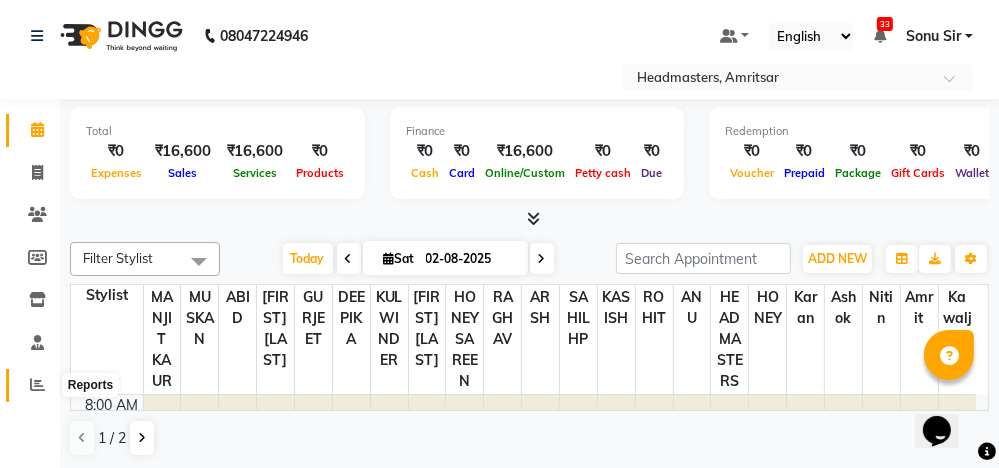 click 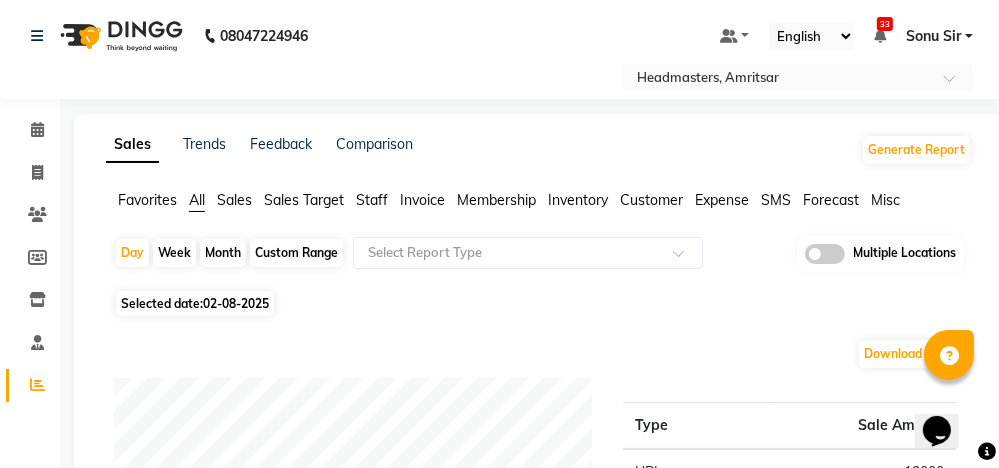 click on "Custom Range" 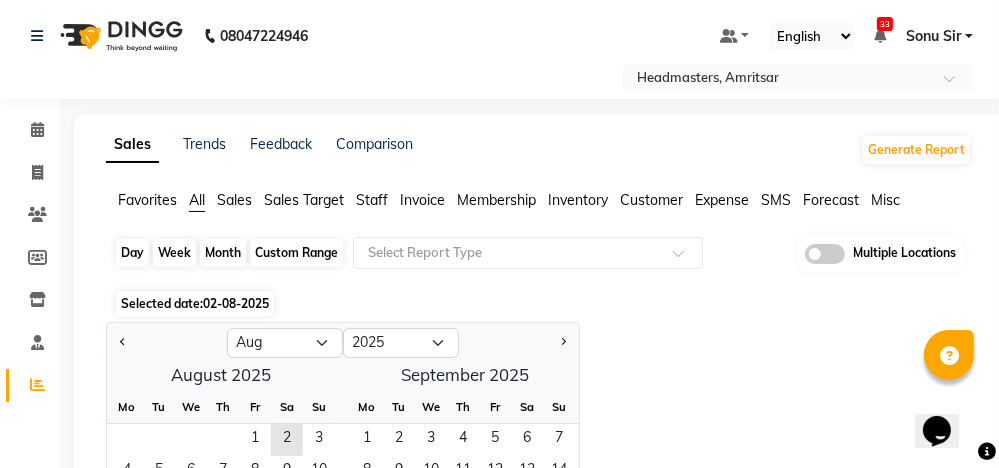 click on "Custom Range" 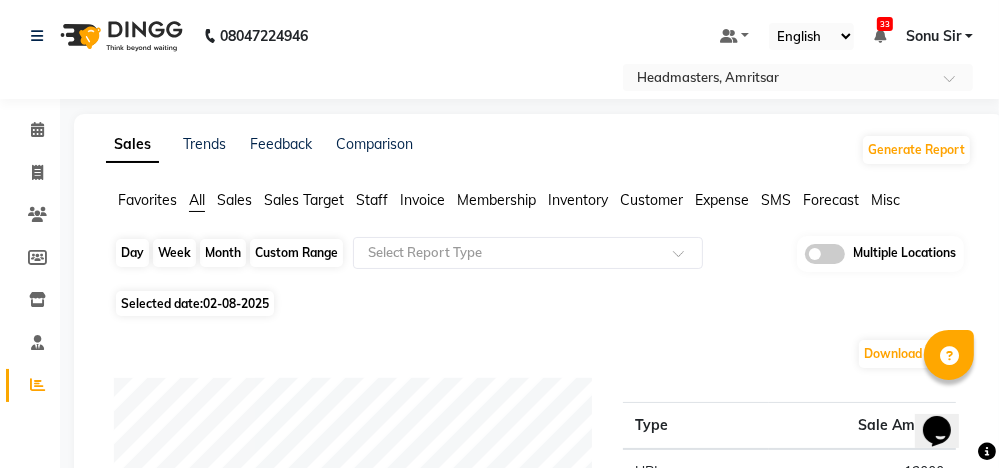 click on "Custom Range" 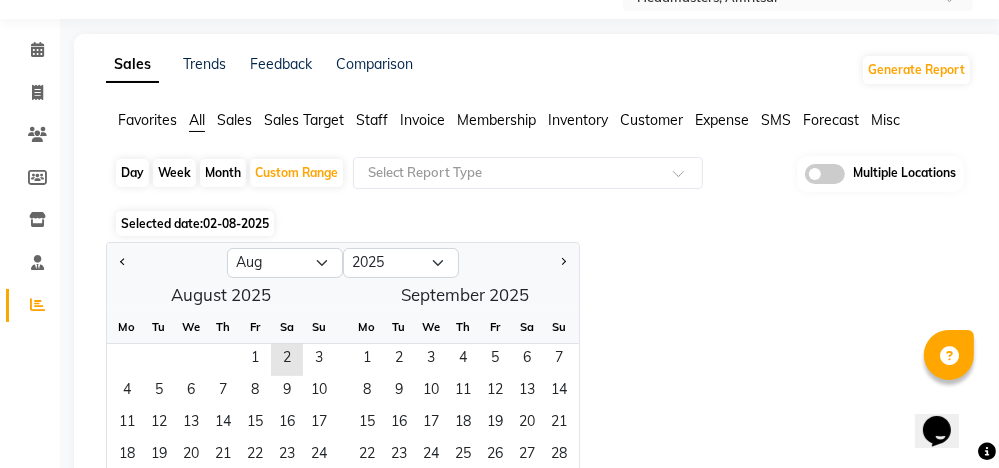 scroll, scrollTop: 160, scrollLeft: 0, axis: vertical 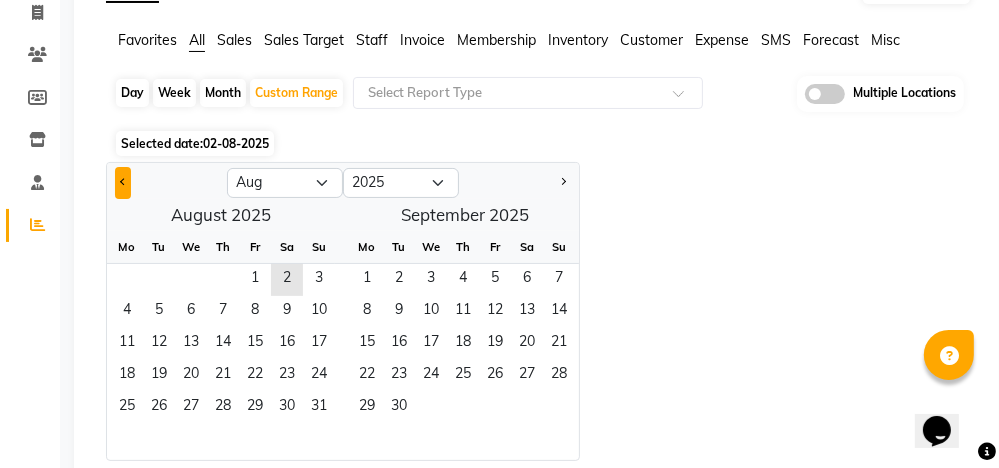 click 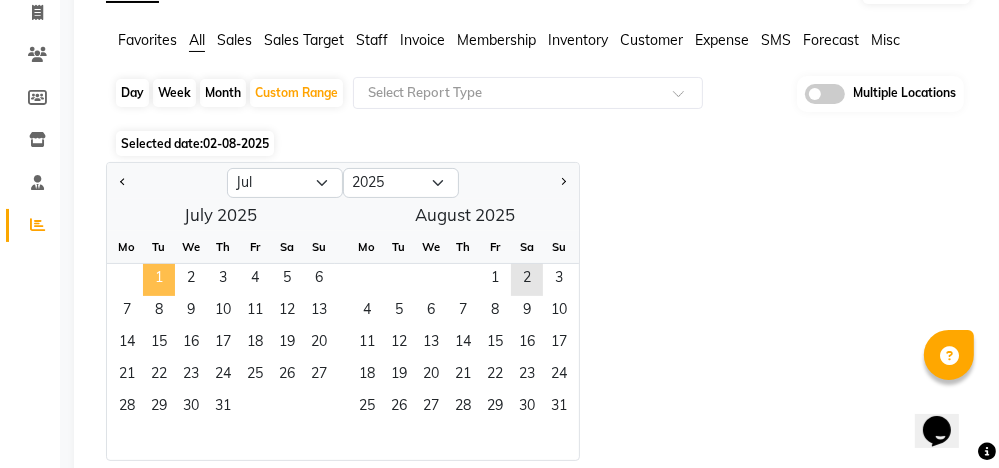 click on "1" 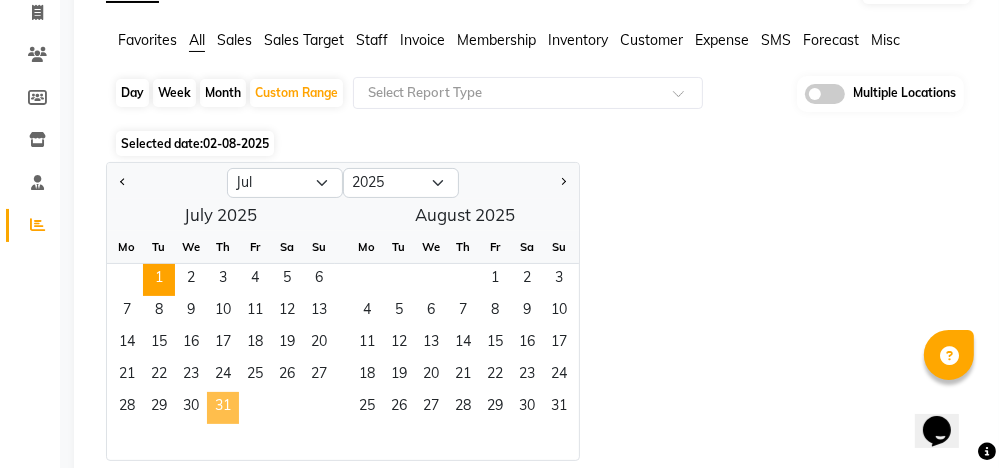 click on "31" 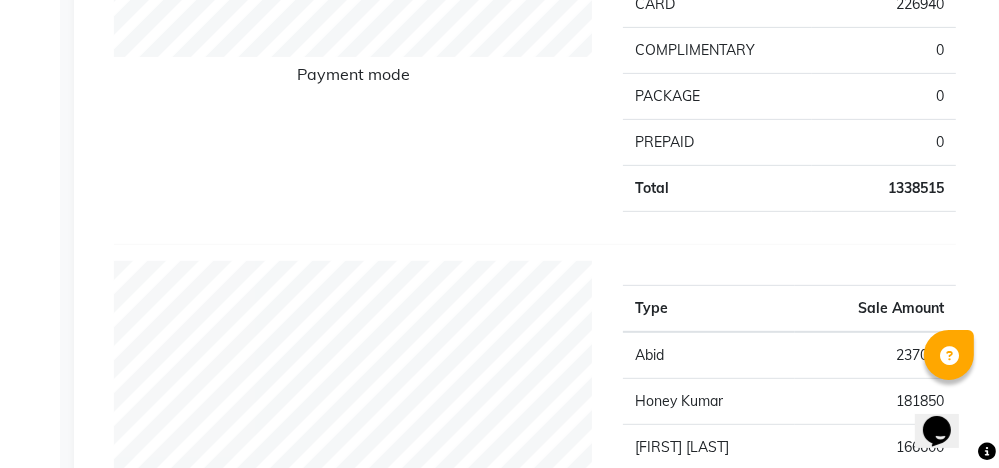 scroll, scrollTop: 0, scrollLeft: 0, axis: both 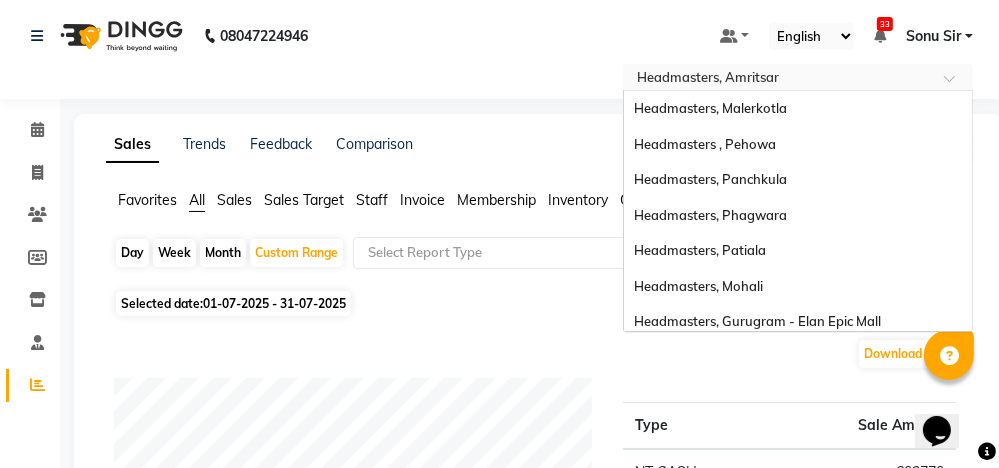click at bounding box center (956, 84) 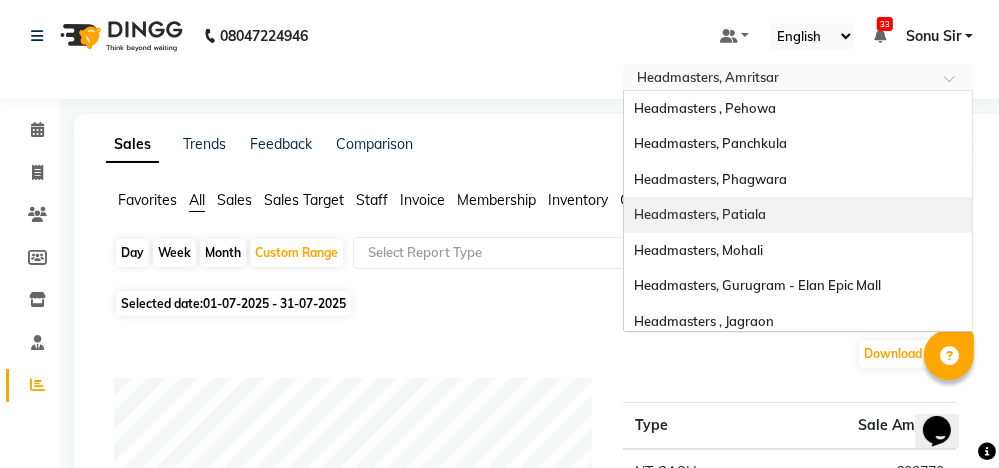 scroll, scrollTop: 0, scrollLeft: 0, axis: both 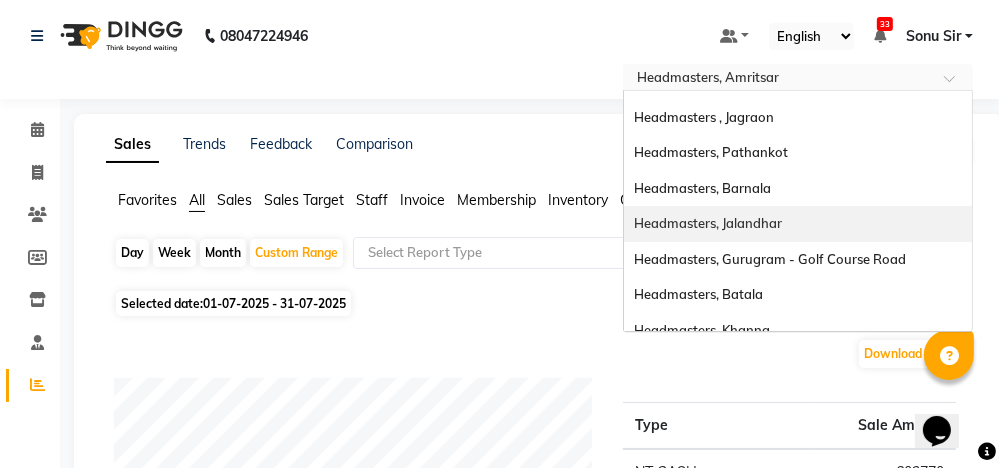 click on "Headmasters, Jalandhar" at bounding box center [798, 224] 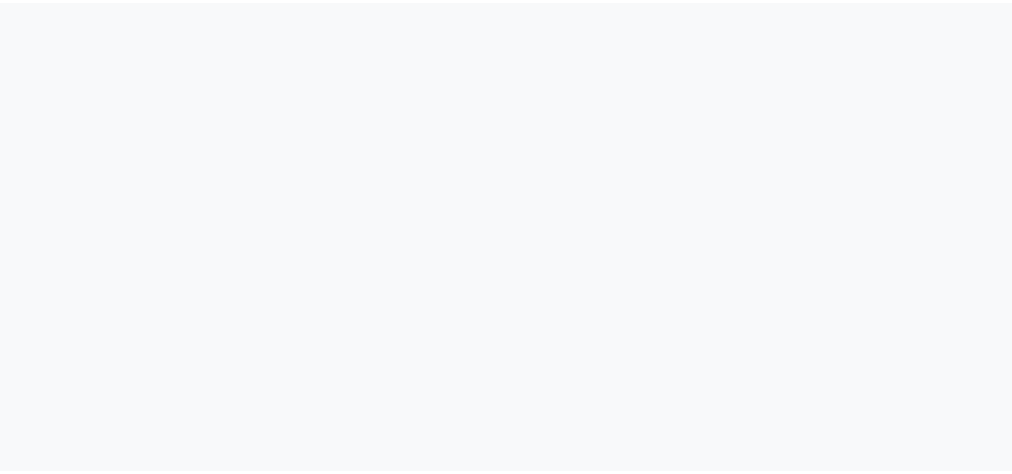 scroll, scrollTop: 0, scrollLeft: 0, axis: both 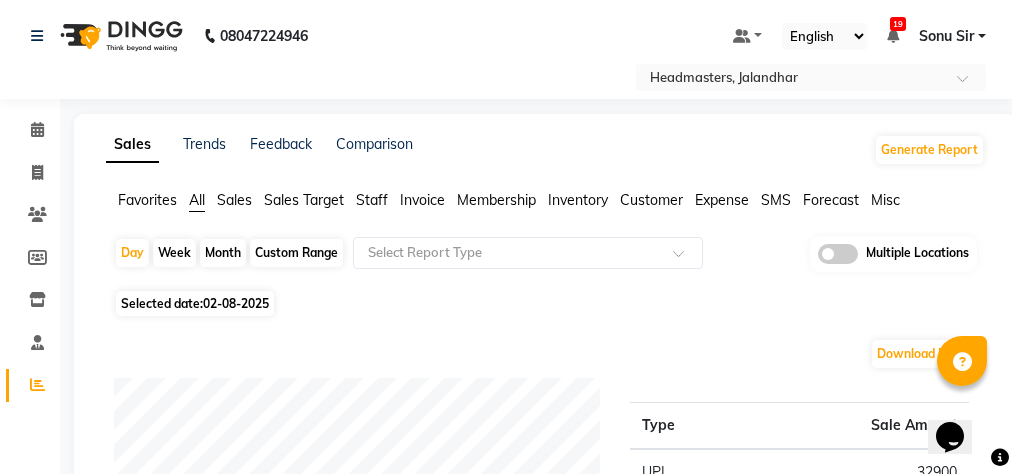 click on "Custom Range" 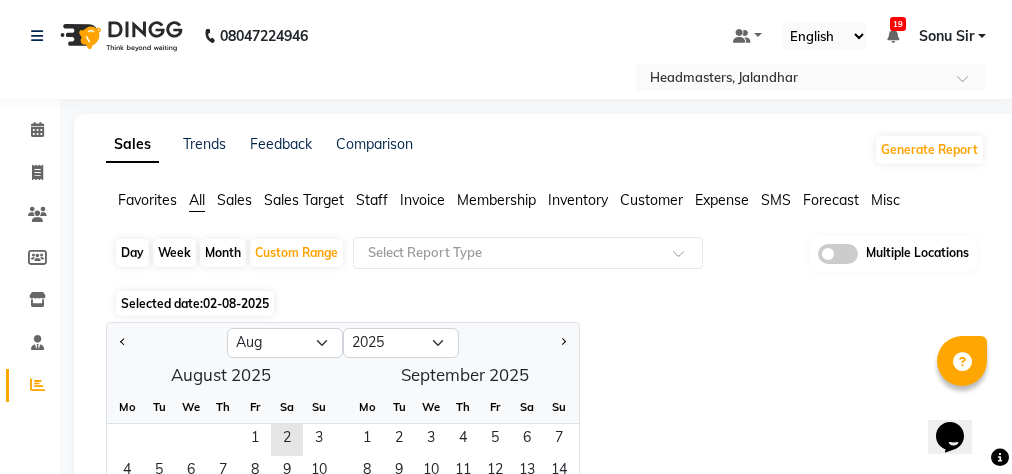 click on "Invoice" 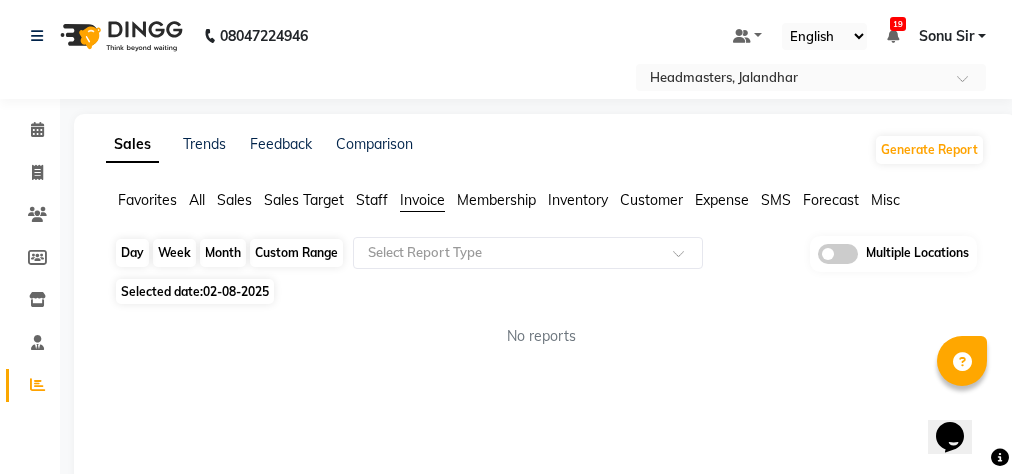 click on "Custom Range" 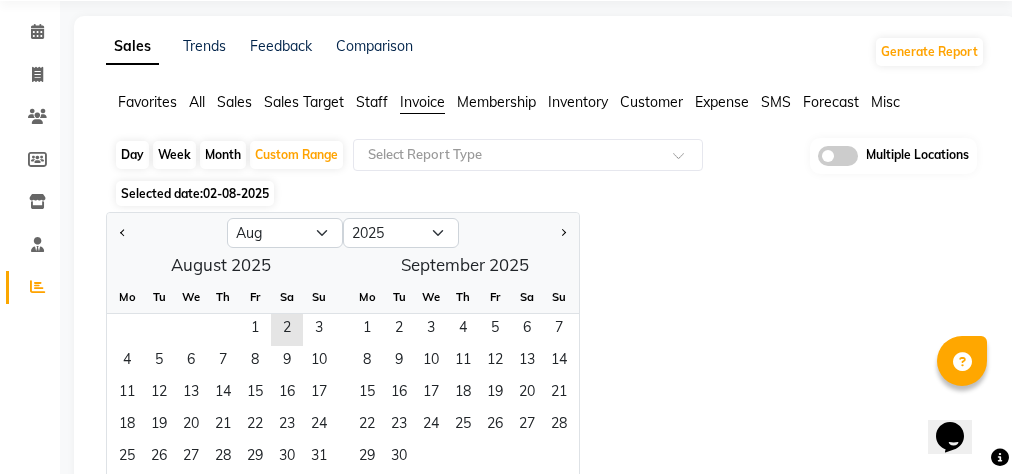 scroll, scrollTop: 236, scrollLeft: 0, axis: vertical 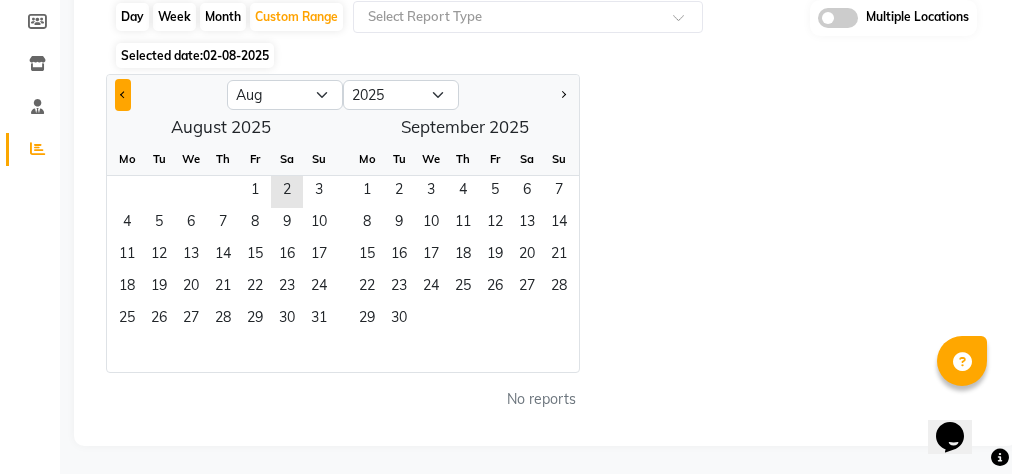 click 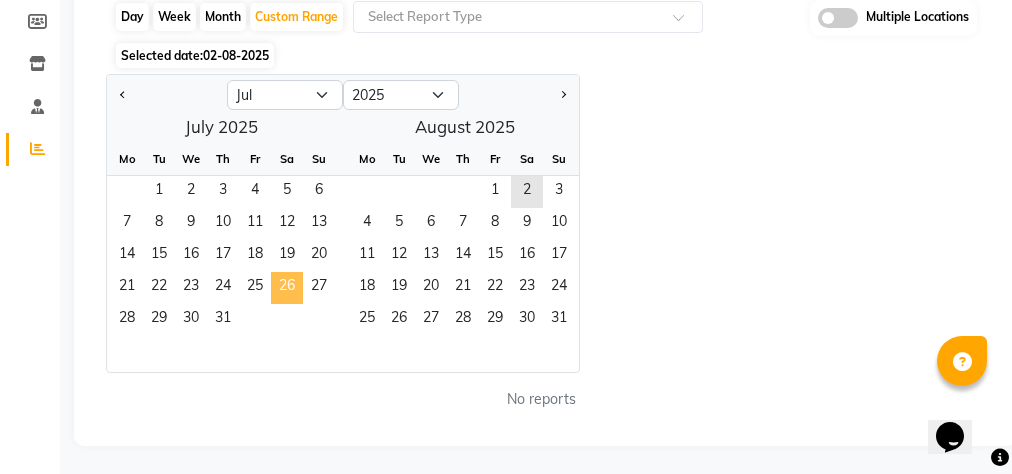 click on "26" 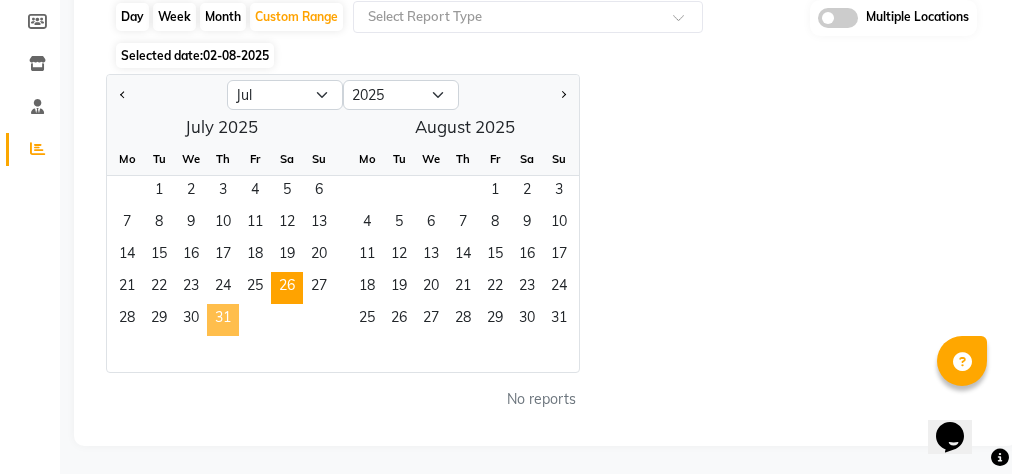 click on "31" 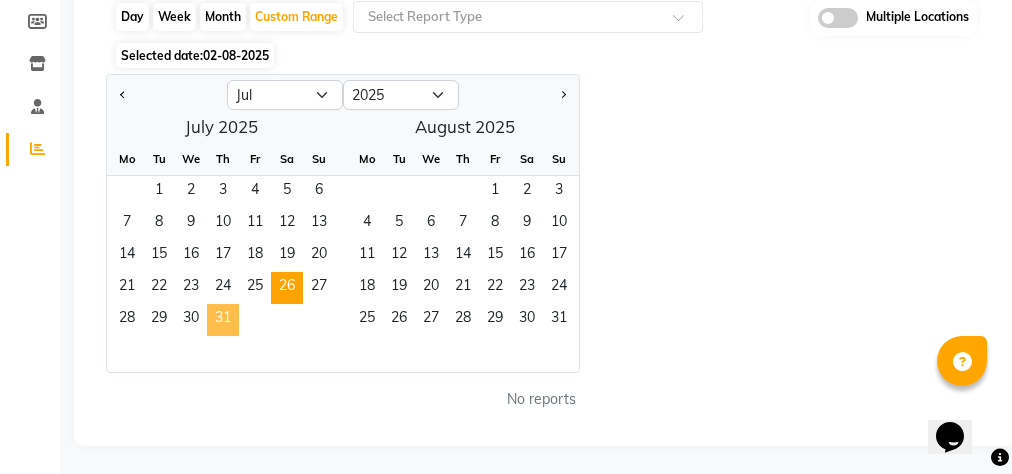 scroll, scrollTop: 89, scrollLeft: 0, axis: vertical 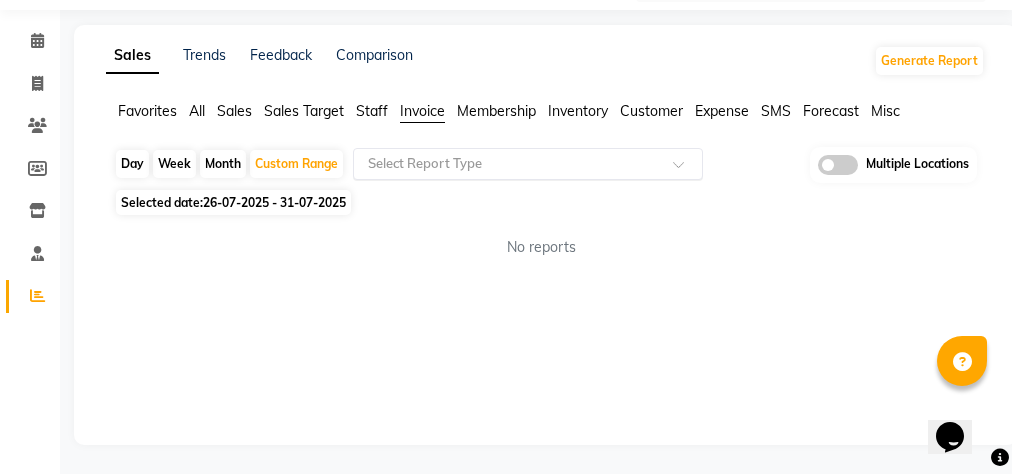 click 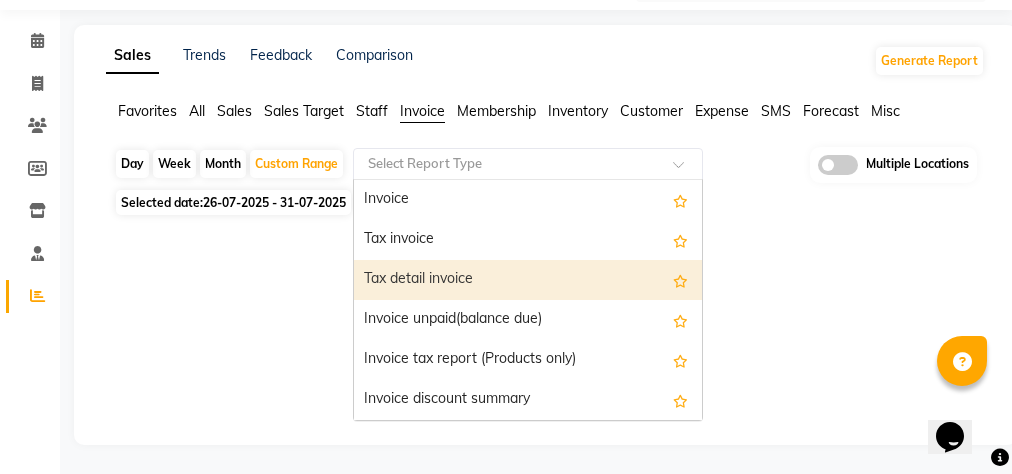 click on "Tax detail invoice" at bounding box center (528, 280) 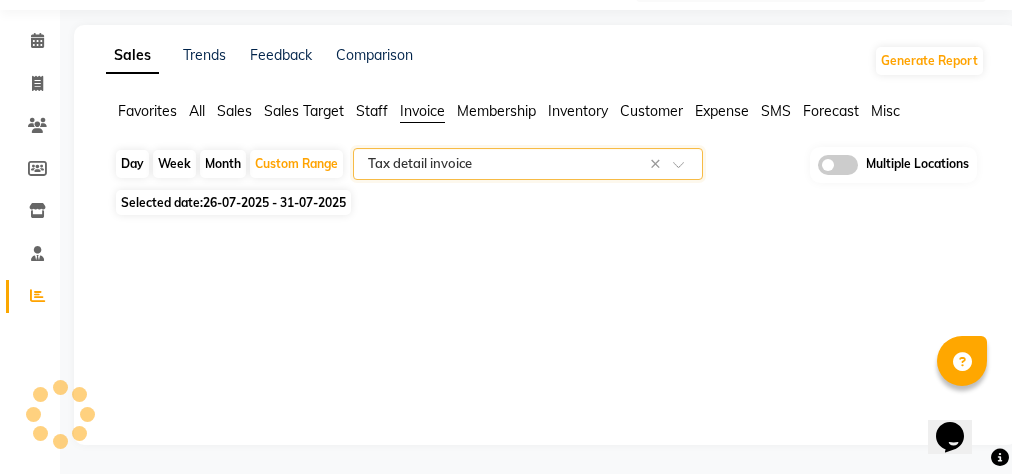select on "full_report" 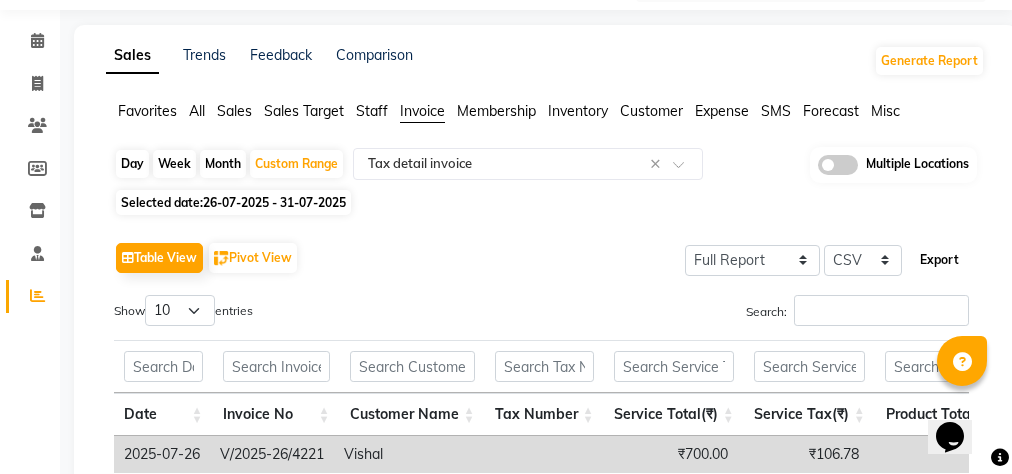click on "Export" 